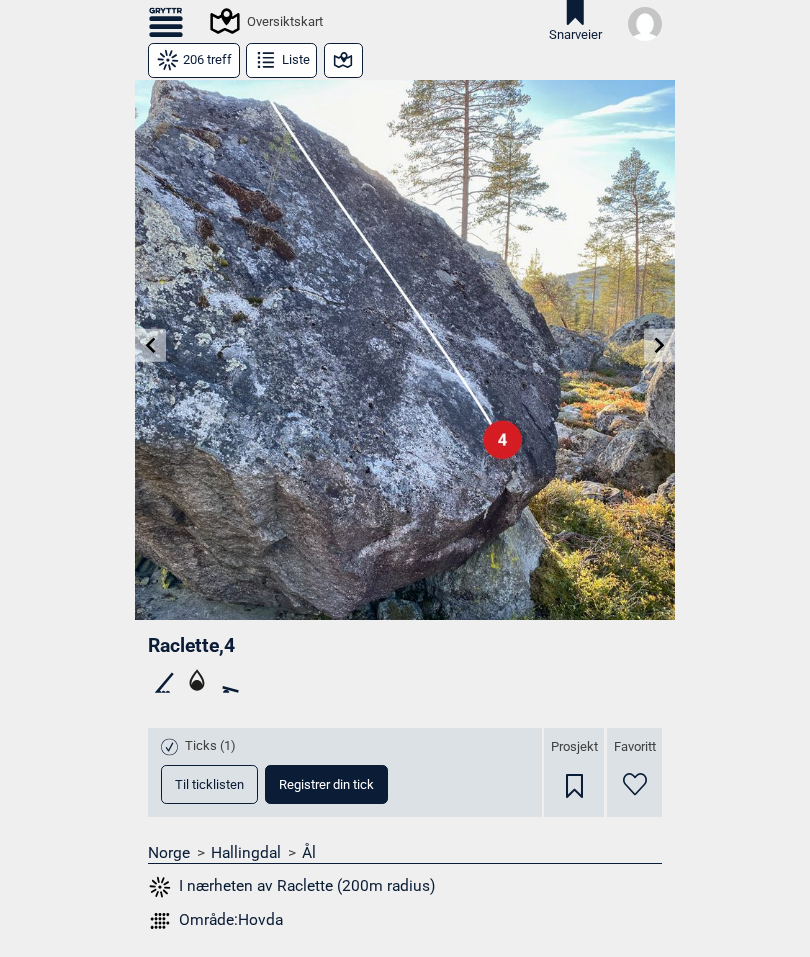 scroll, scrollTop: 0, scrollLeft: 0, axis: both 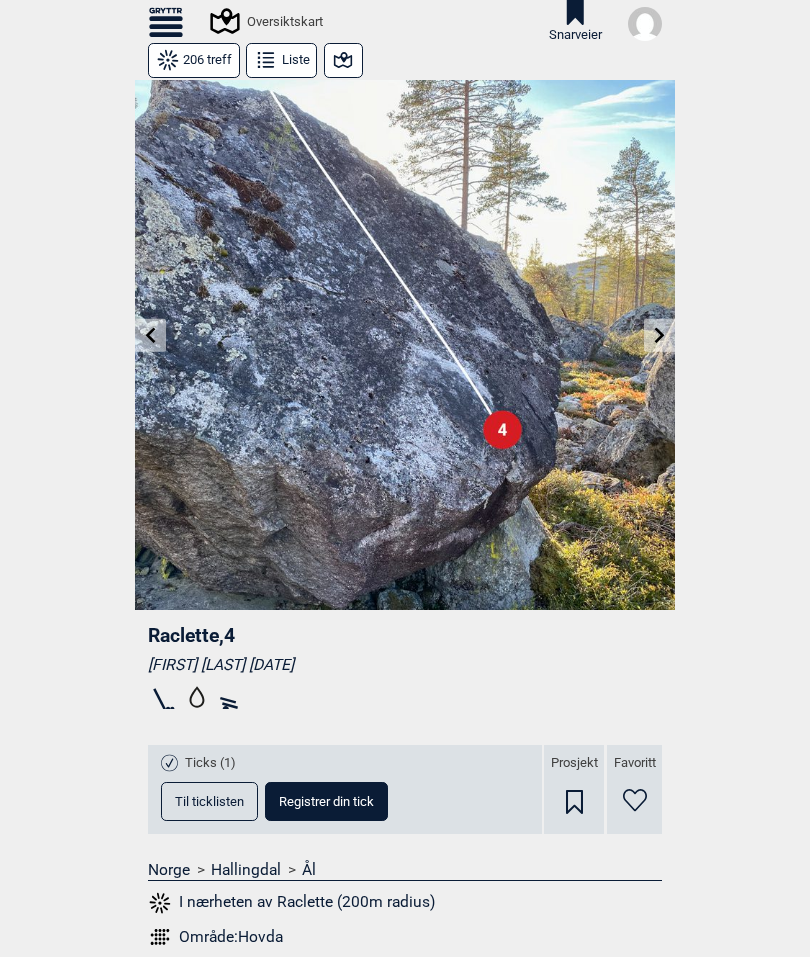 click on "Til forsiden NO SV EN Finn buldere med filtrering Norge Sverige Meld inn ny bulder Tegnforklaring Om Gryttr   Oversiktskart Snarveier Doner en slant til Gryttr Doner 100 kr Doner 200 kr Doner 600 kr Når maser vi om donasjoner Når du bruker filtrering eller annen “ekstra” funksjonalitet, dukker “Doner”-siden opp. Har du gitt en donasjon, fjerner vi triggeren til “Doner”-siden når du er innlogget. Du kan bruke “ekstra” funksjonalitet uforstyrret. Doner litt = slutt på masing i 1 mnd Doner passe = slutt på masing i 3 mnd Doner mye = slutt på masing i 12 mnd Nei takk Mer info om donasjon  > 206 treff   Liste Raclette ,  4 [FIRST] [LAST]   2024.10.03 Ticks (1) Til ticklisten Registrer din tick Prosjekt Favoritt Norge > Hallingdal > Ål I nærheten av Raclette (200m radius) Område:  Hovda Gryttr  2025  © [STREET] [POSTAL_CODE] [CITY], [COUNTRY] [PHONE] info@gryttr.com Gryttr på Facebook Gryttr på Instagram Gryttr på Vimeo Om Gryttr Om donasjon Informasjonskapsler Personvern og samtykker" at bounding box center [405, 478] 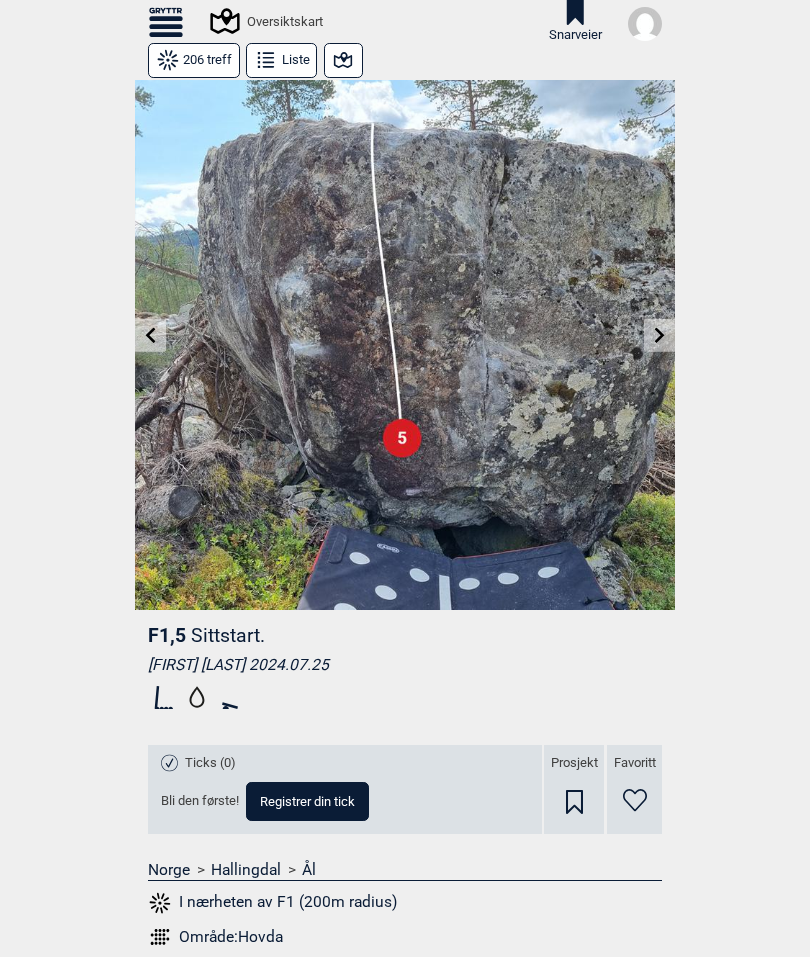 click at bounding box center (150, 335) 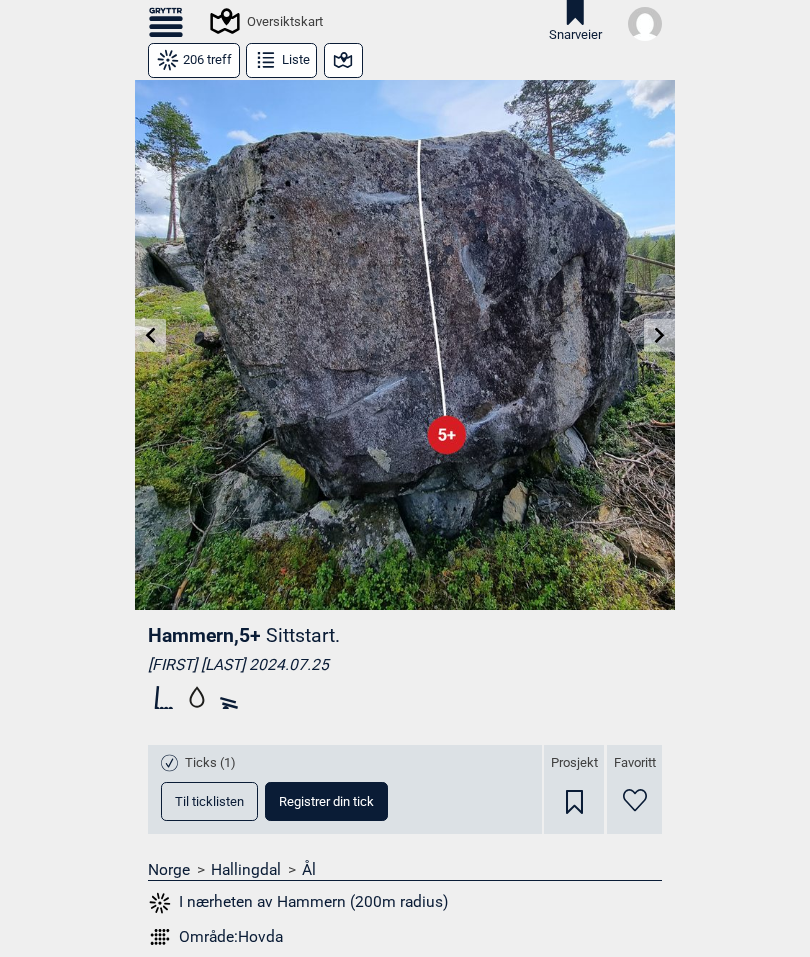click at bounding box center (150, 335) 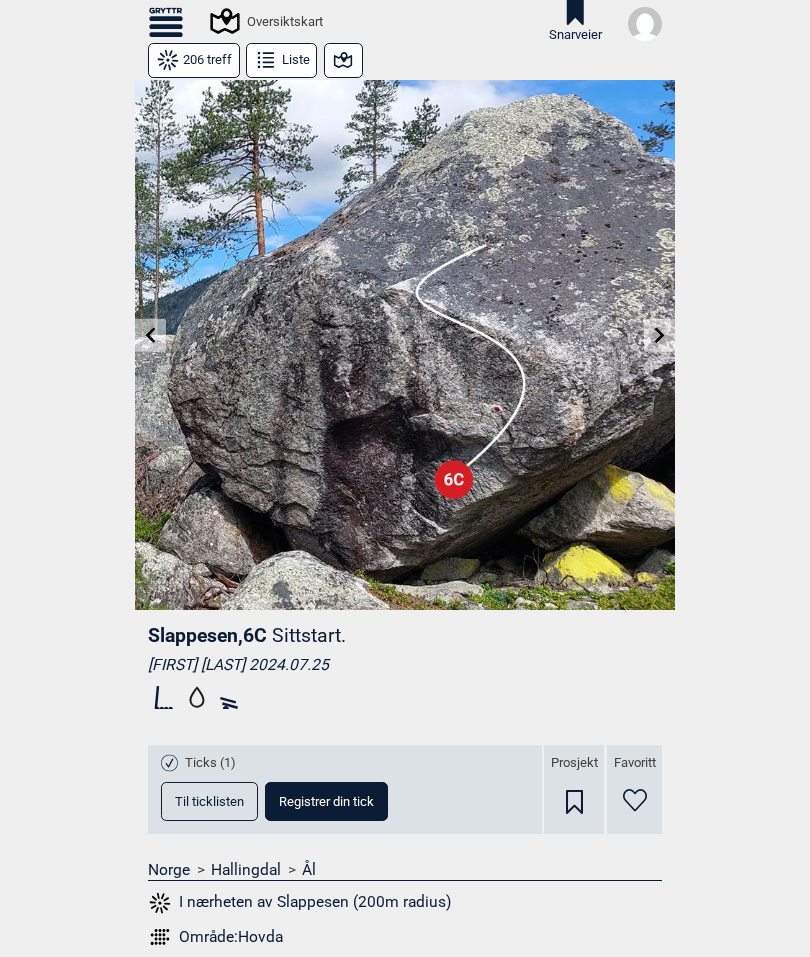 click at bounding box center [150, 335] 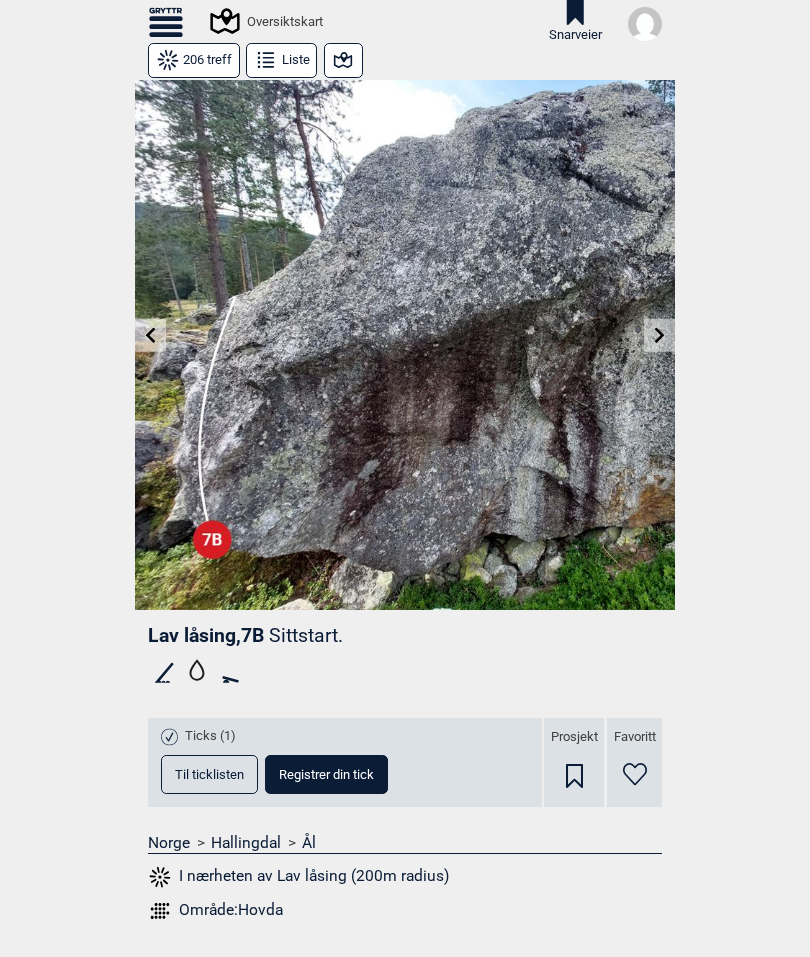 click at bounding box center [150, 335] 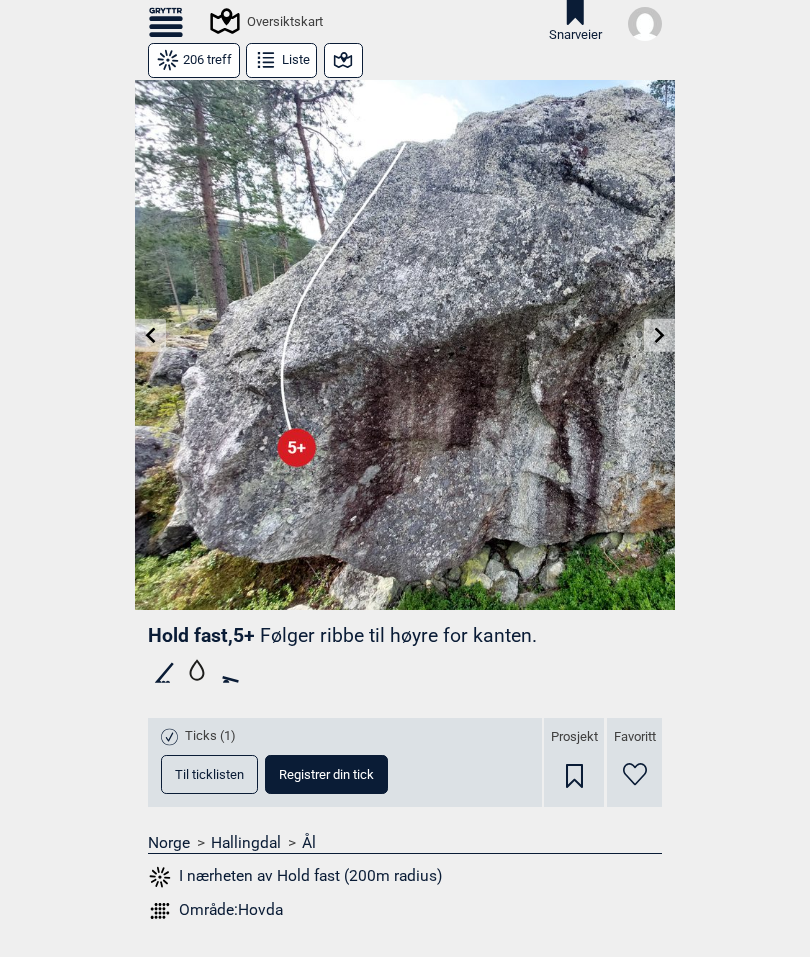click at bounding box center (150, 335) 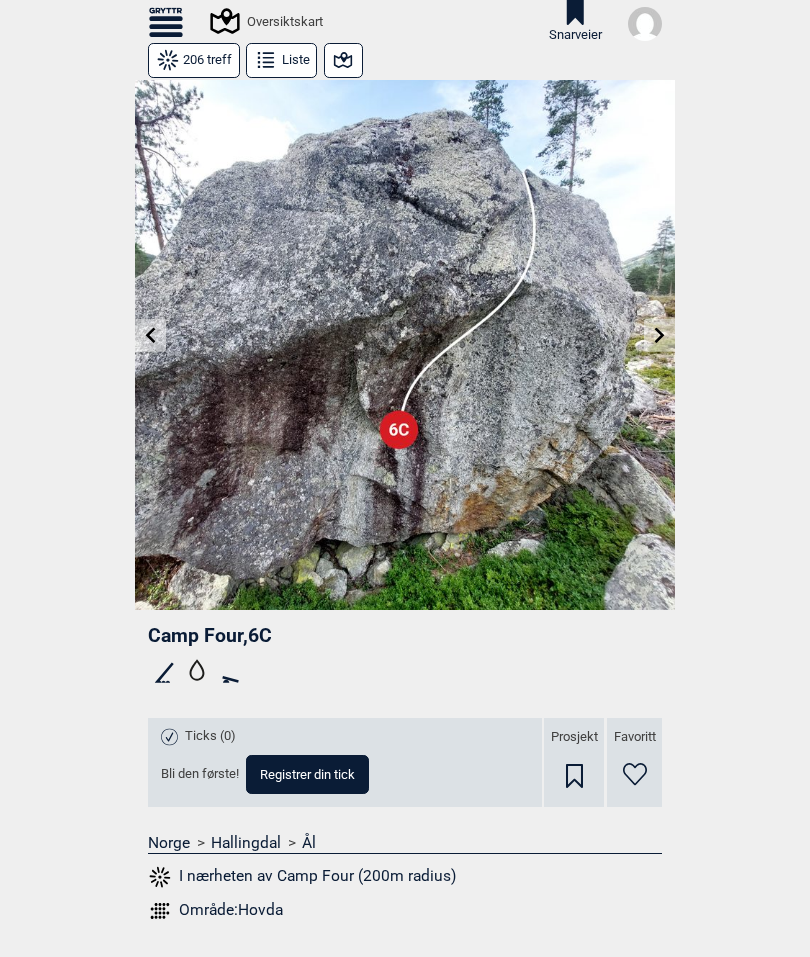 click at bounding box center [150, 335] 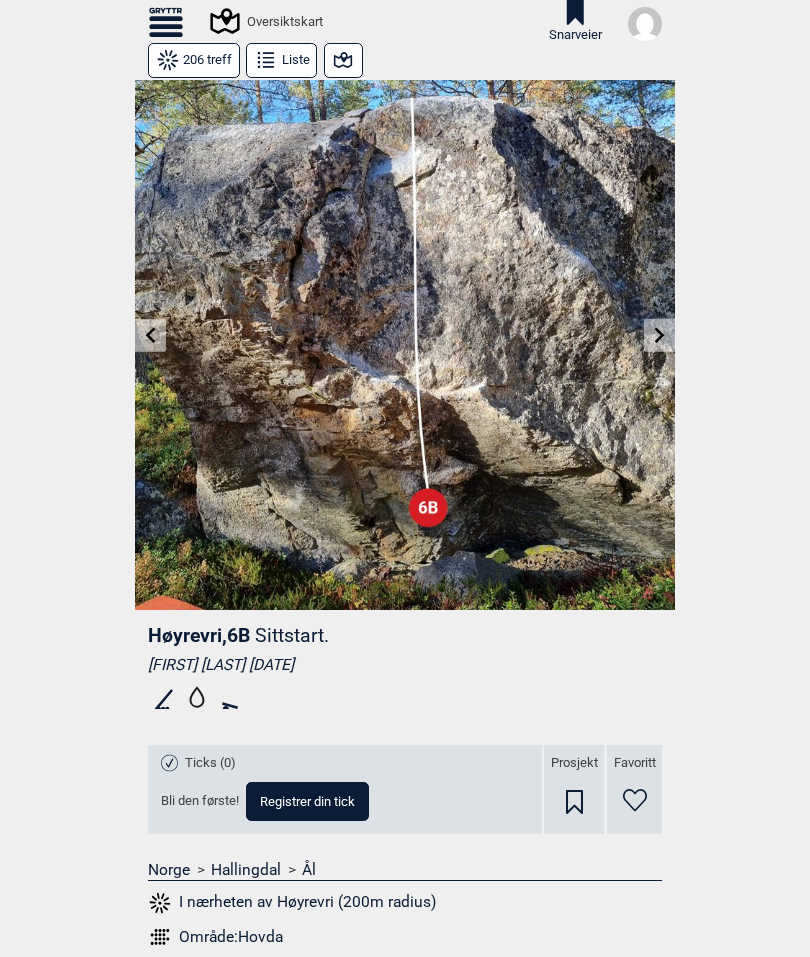 click at bounding box center [150, 335] 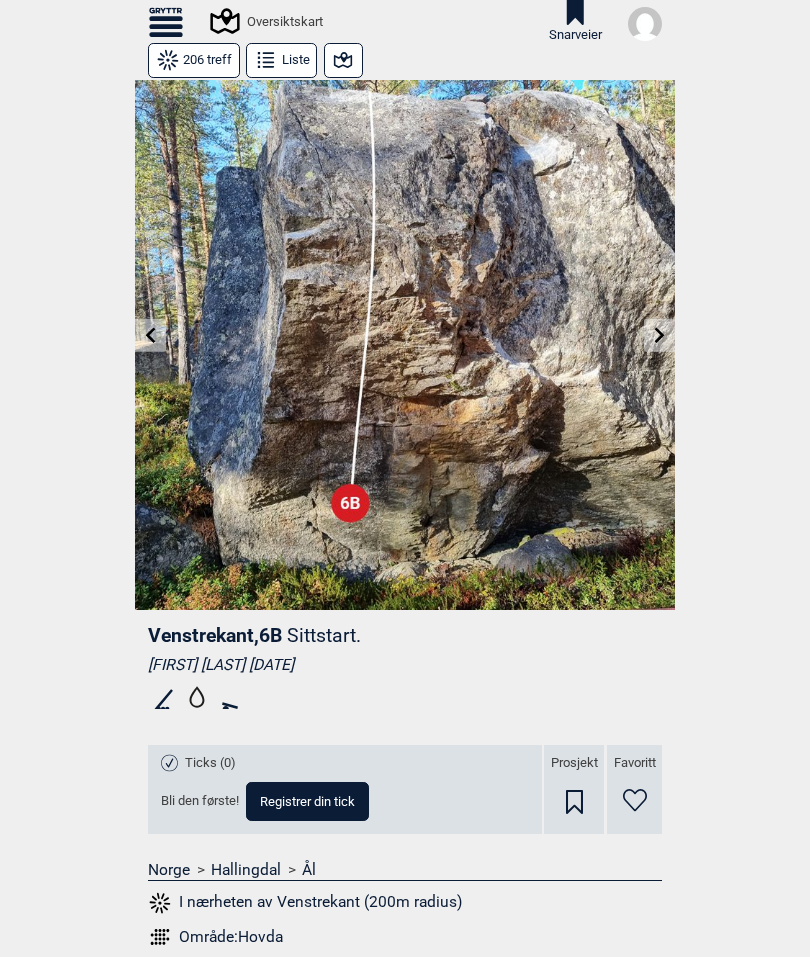 click at bounding box center [405, 340] 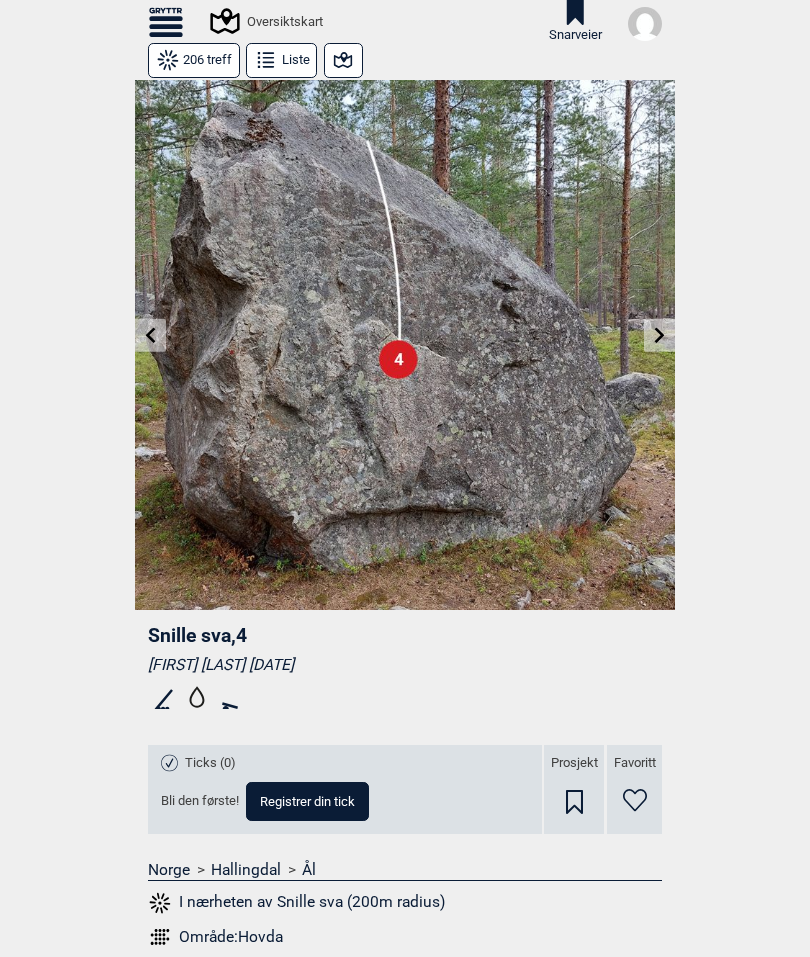 click at bounding box center [150, 335] 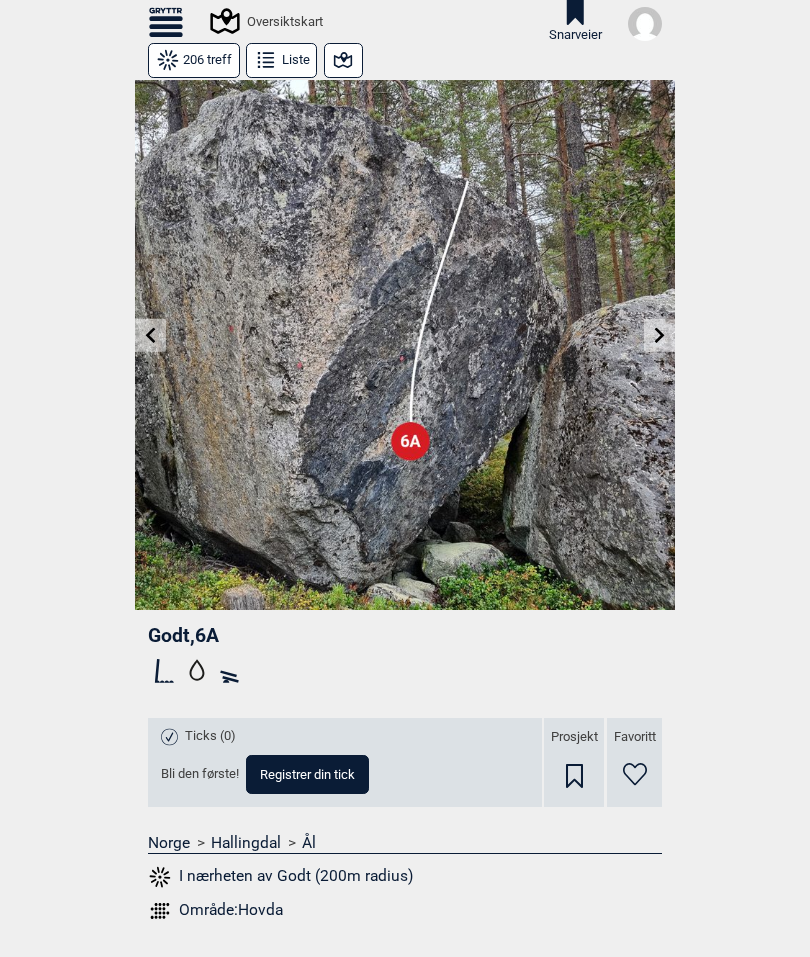 click at bounding box center [150, 335] 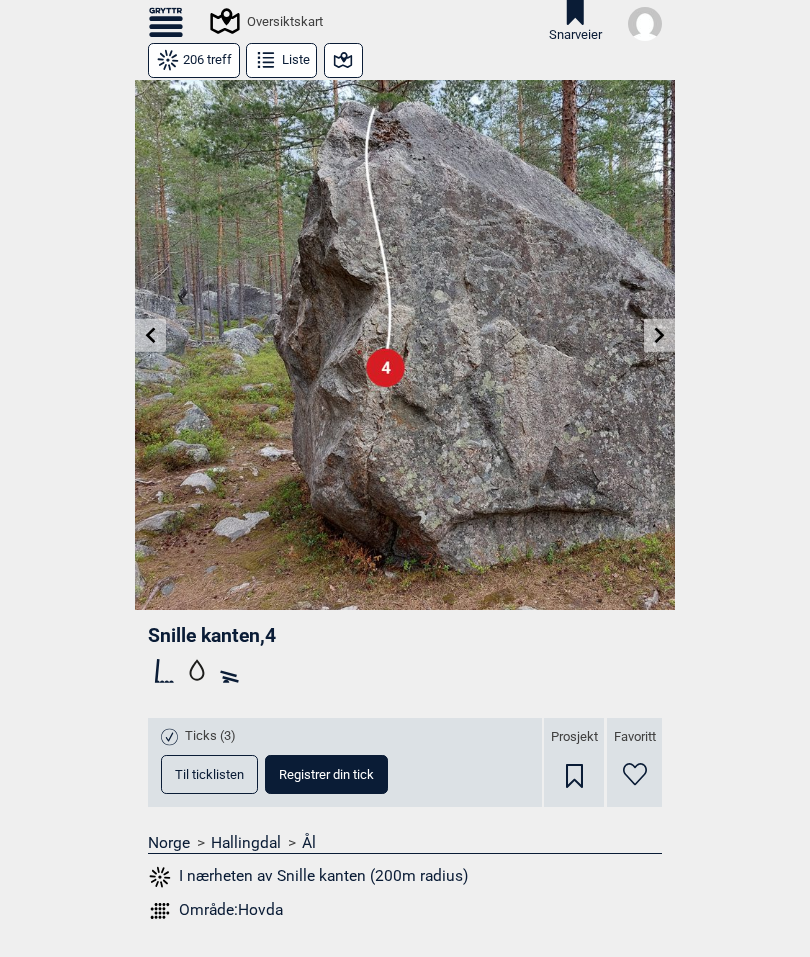 click at bounding box center [659, 335] 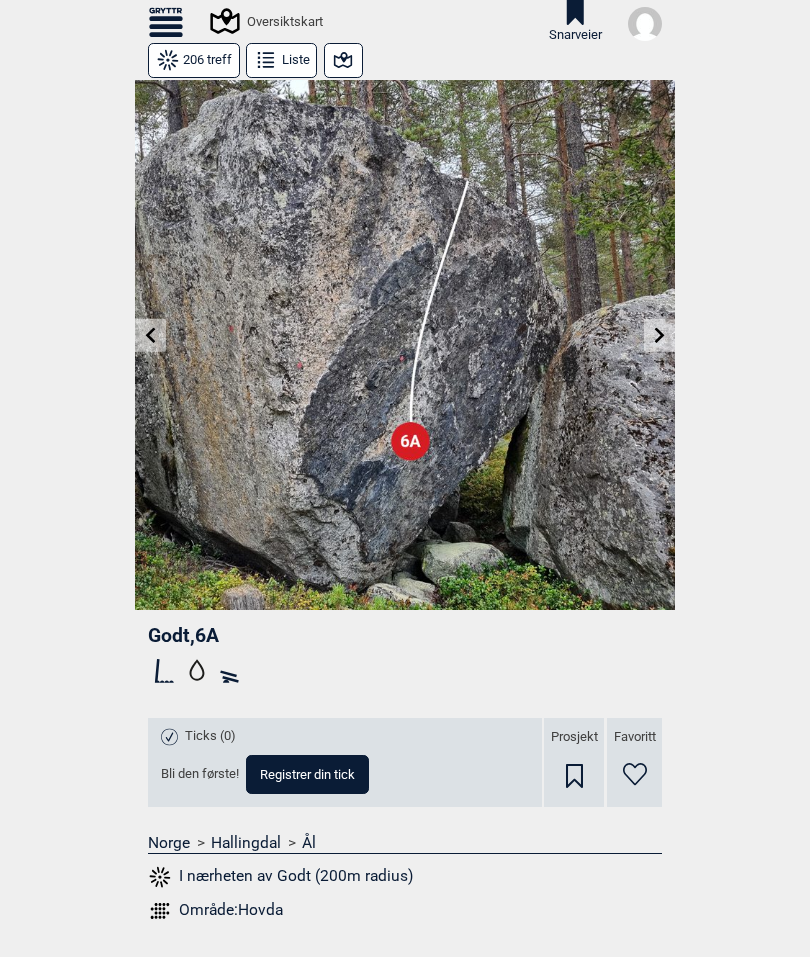 click on "Til forsiden NO SV EN Finn buldere med filtrering Norge Sverige Meld inn ny bulder Tegnforklaring Om Gryttr   Oversiktskart Snarveier Doner en slant til Gryttr Doner 100 kr Doner 200 kr Doner 600 kr Når maser vi om donasjoner Når du bruker filtrering eller annen “ekstra” funksjonalitet, dukker “Doner”-siden opp. Har du gitt en donasjon, fjerner vi triggeren til “Doner”-siden når du er innlogget. Du kan bruke “ekstra” funksjonalitet uforstyrret. Doner litt = slutt på masing i 1 mnd Doner passe = slutt på masing i 3 mnd Doner mye = slutt på masing i 12 mnd Nei takk Mer info om donasjon  > 206 treff   Liste Godt ,  6A Ticks (0) Bli den første! Registrer din tick Prosjekt Favoritt Norge > Hallingdal > Ål I nærheten av Godt (200m radius) Område:  Hovda Gryttr  2025  © Myrerveien 45d 0494 Oslo, Norway +47 905 45 346 info@gryttr.com Gryttr på Facebook Gryttr på Instagram Gryttr på Vimeo Om Gryttr Om donasjon Informasjonskapsler Personvern og samtykker Brukervilkår" at bounding box center (405, 478) 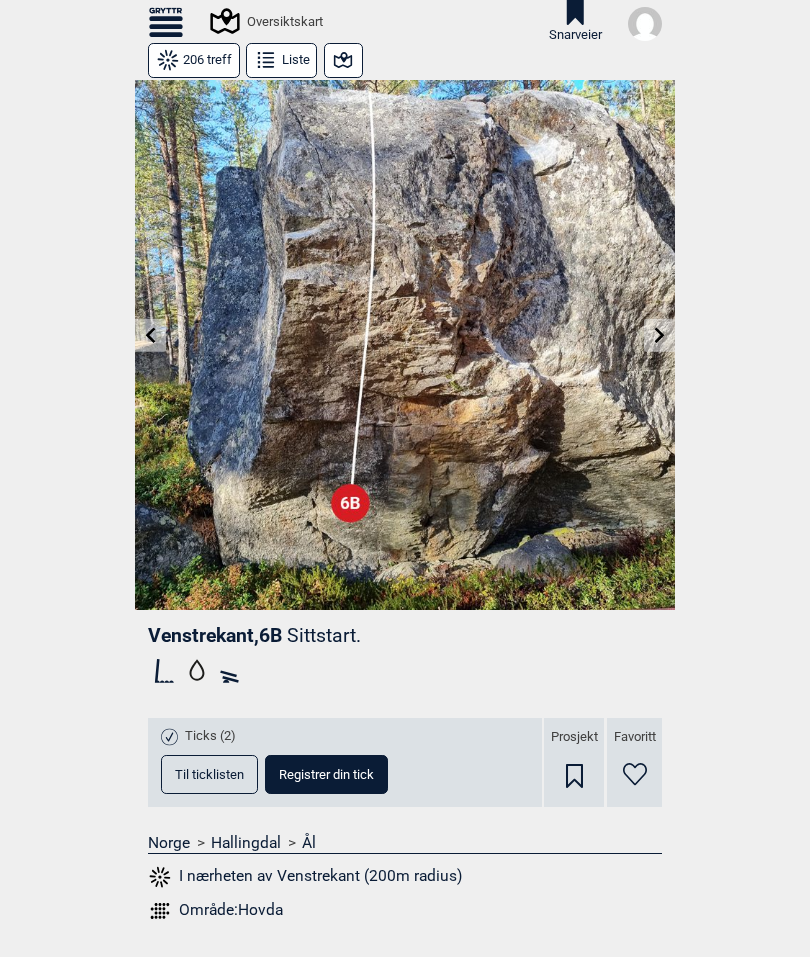 click at bounding box center [659, 335] 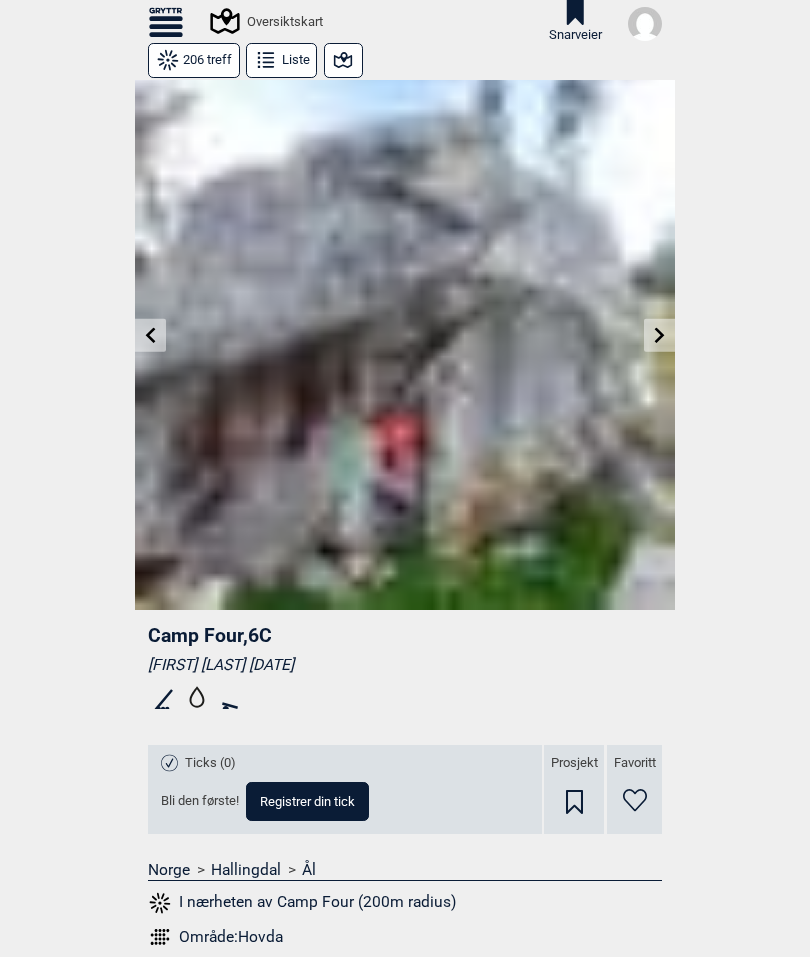 click at bounding box center (659, 335) 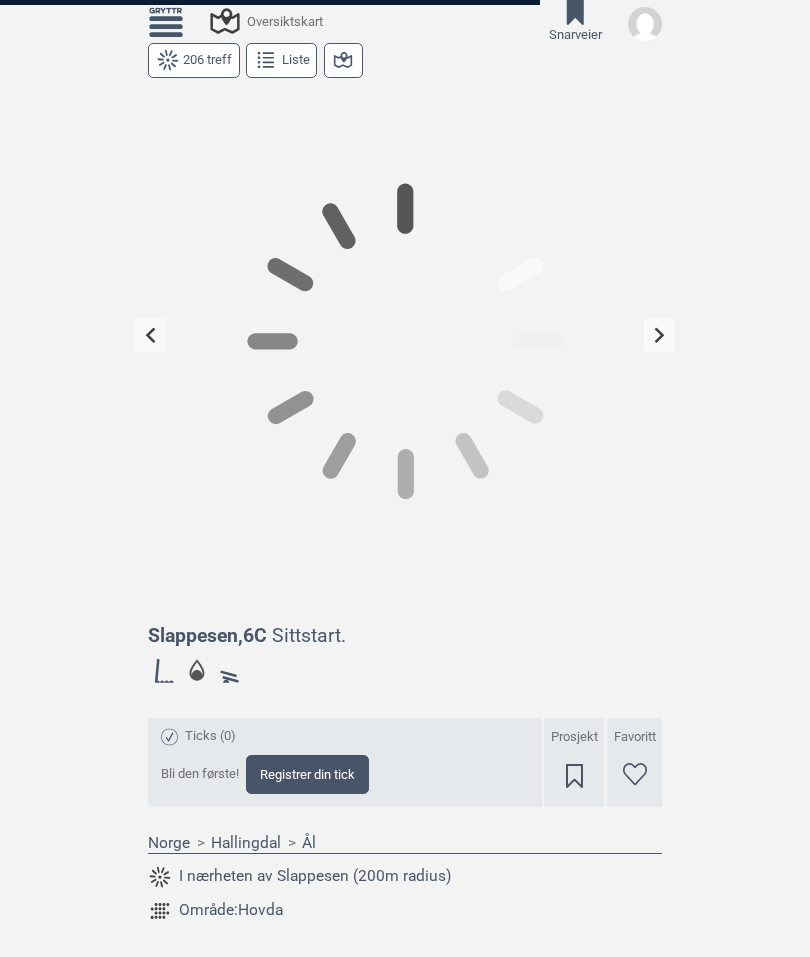click at bounding box center (659, 335) 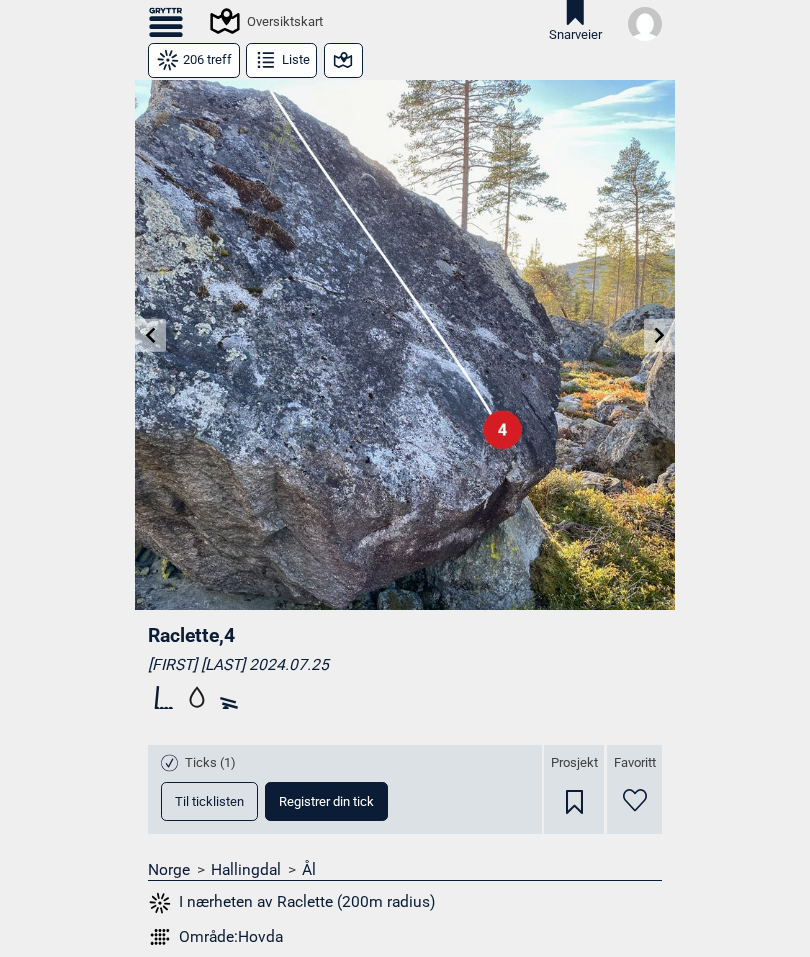 click at bounding box center (660, 335) 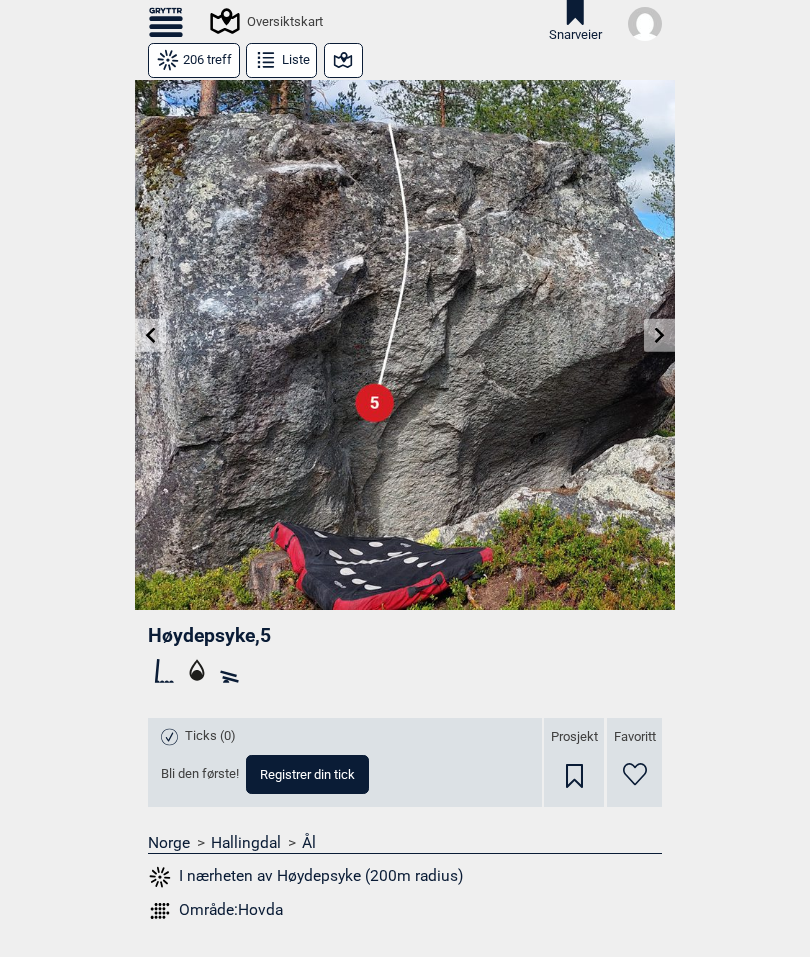 click at bounding box center [660, 335] 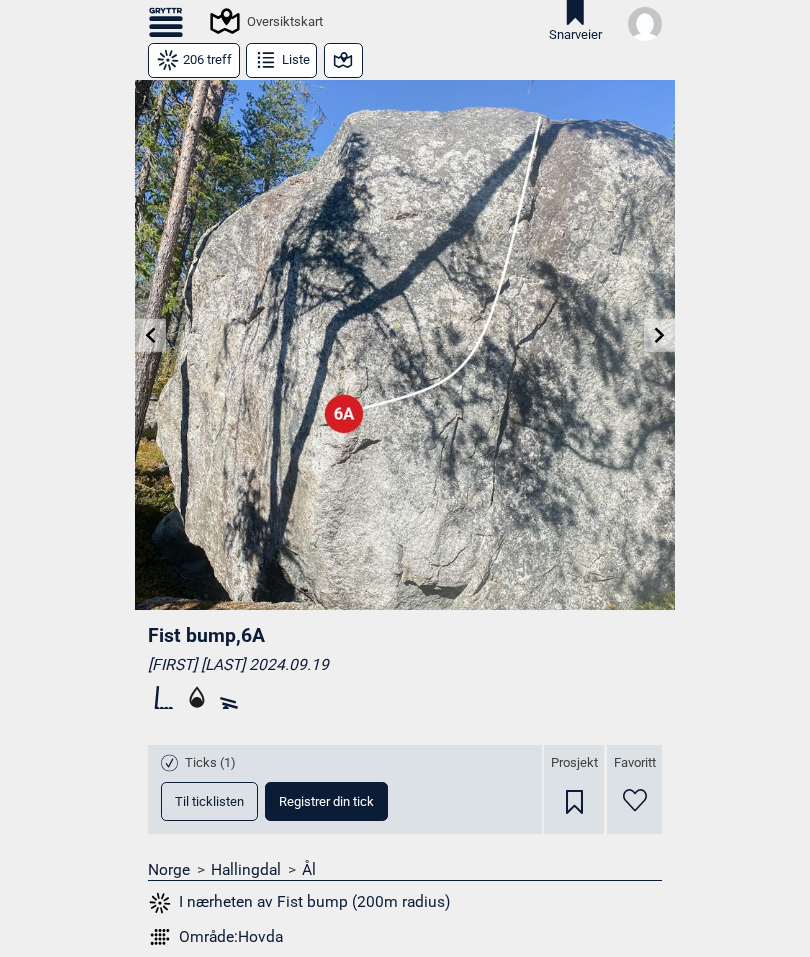 click at bounding box center (659, 335) 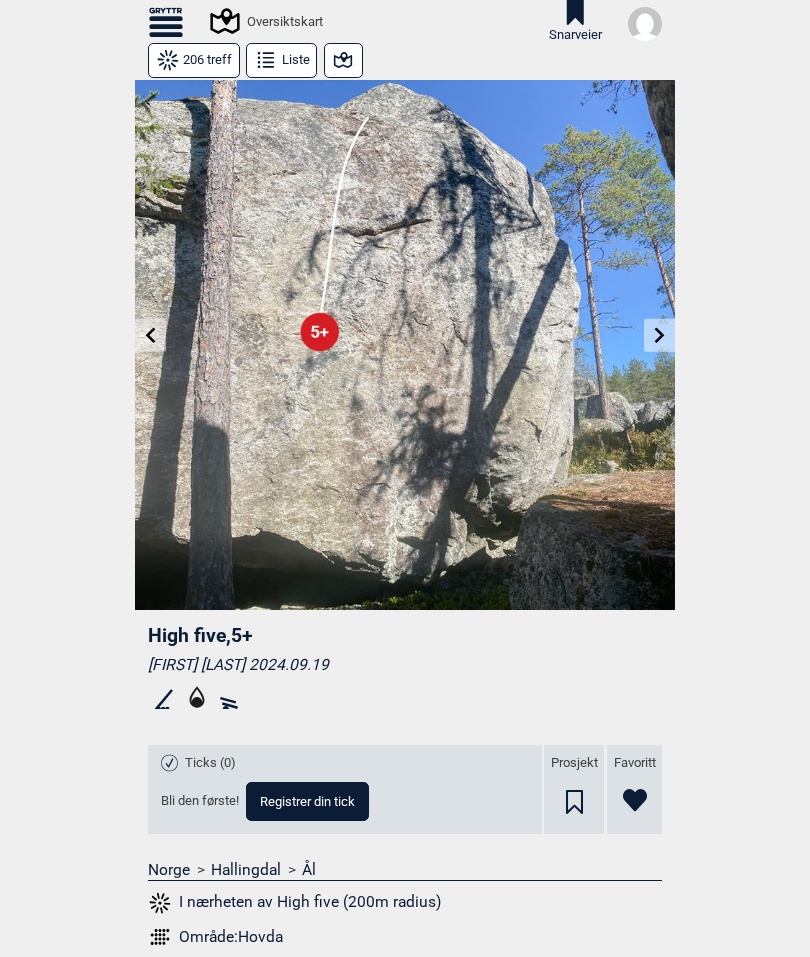click at bounding box center (660, 335) 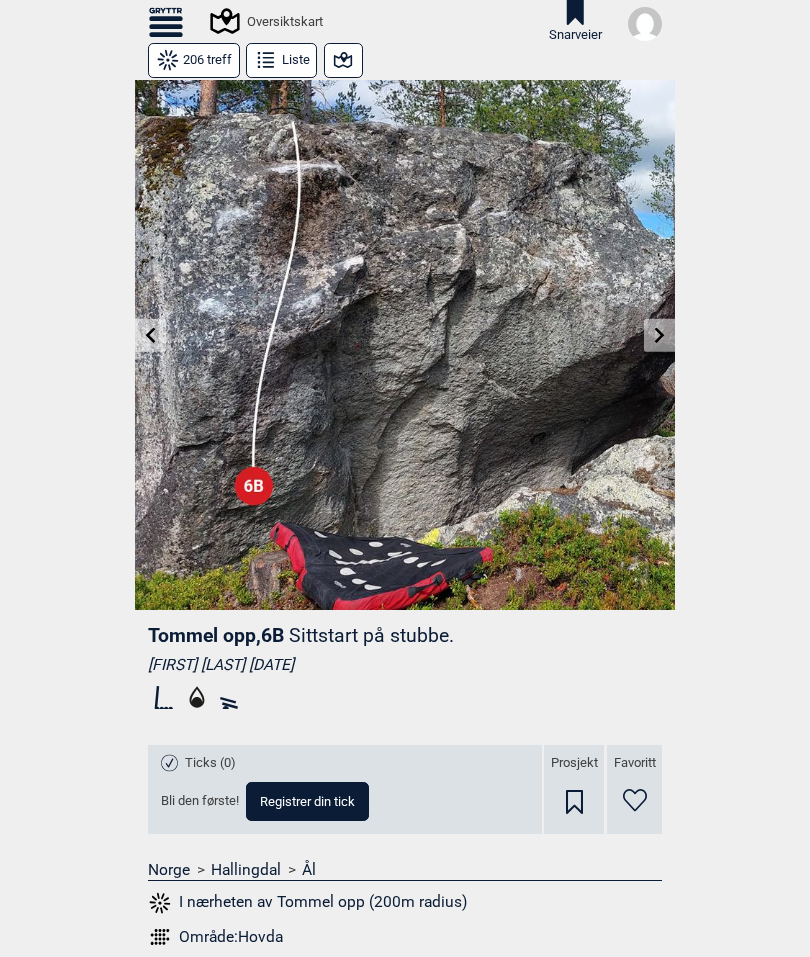 click at bounding box center [405, 340] 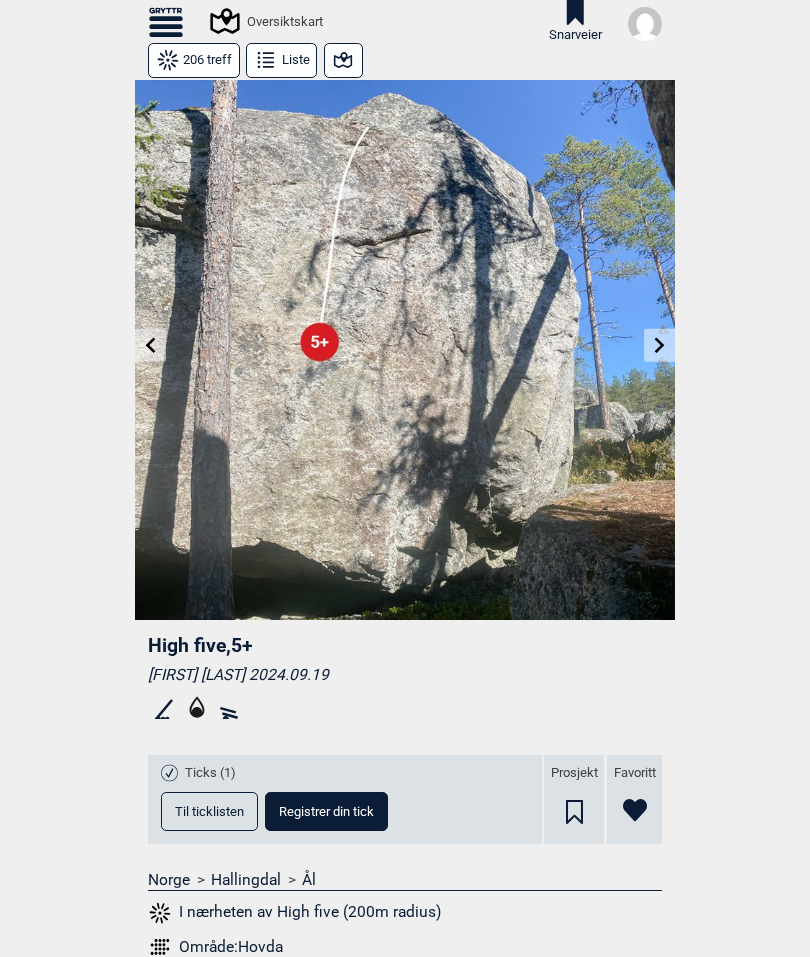 scroll, scrollTop: 0, scrollLeft: 0, axis: both 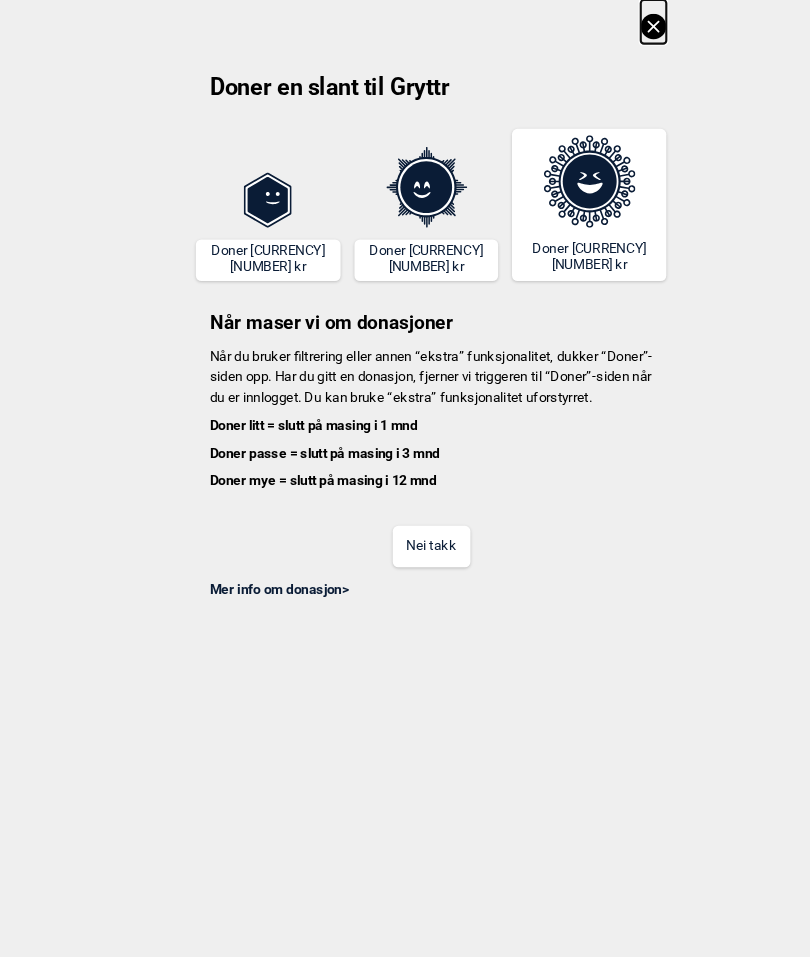 click on "Nei takk" at bounding box center (405, 513) 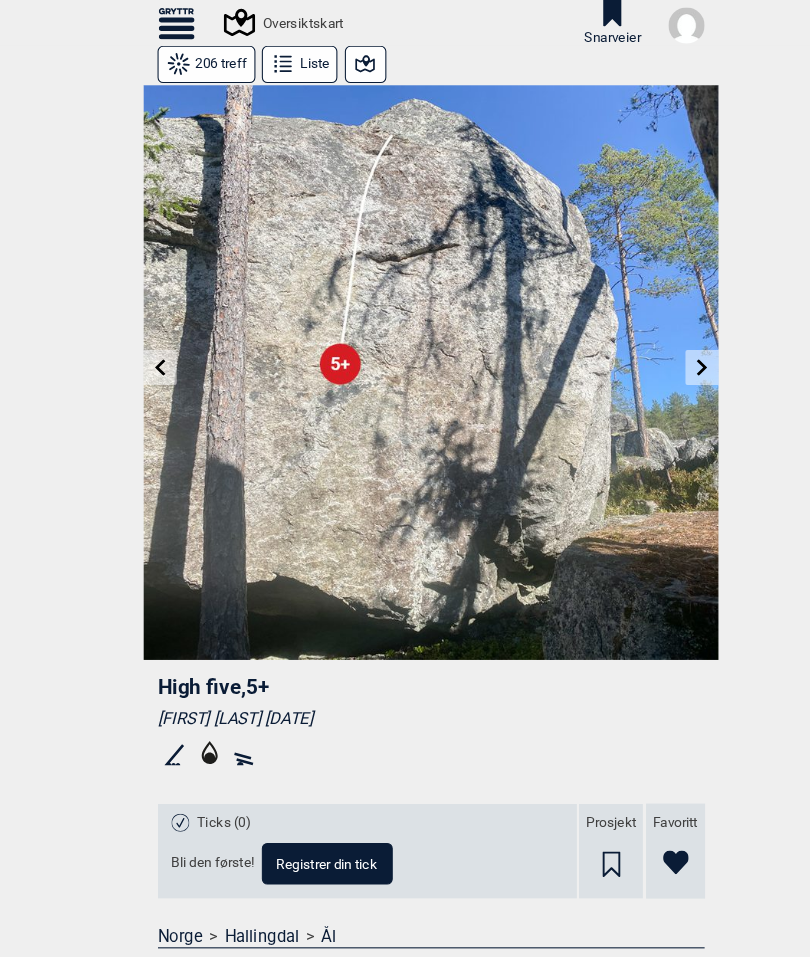 scroll, scrollTop: 0, scrollLeft: 0, axis: both 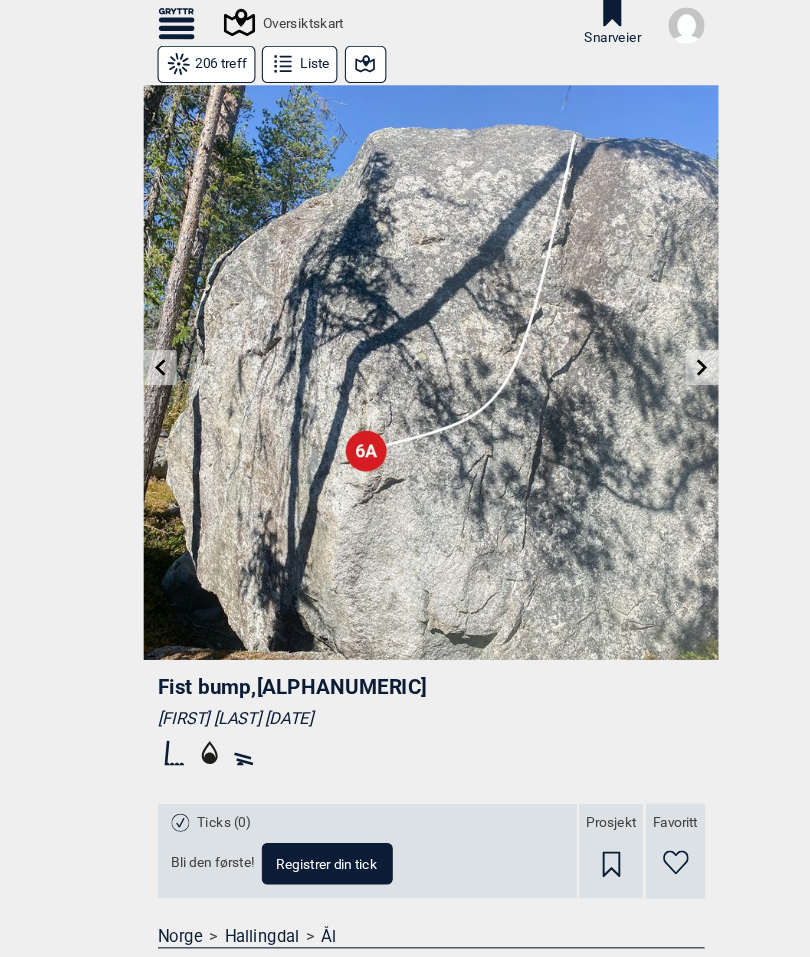 click at bounding box center (150, 345) 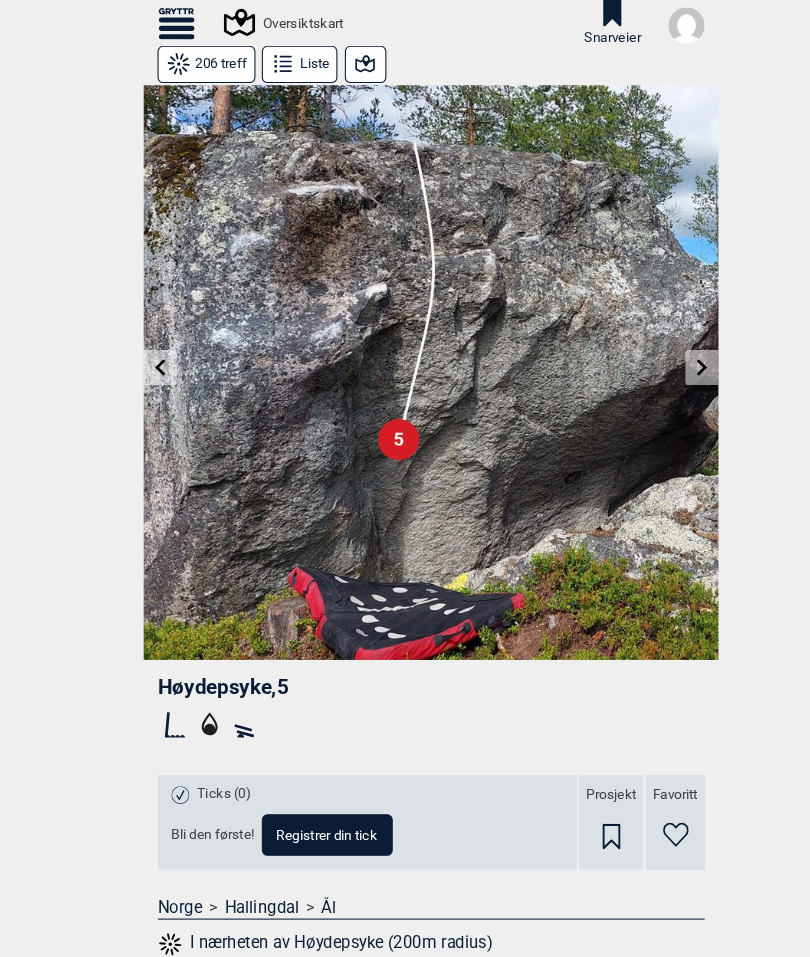 click on "Til forsiden NO SV EN Finn buldere med filtrering Norge Sverige Meld inn ny bulder Tegnforklaring Om Gryttr Oversiktskart Snarveier Doner en slant til Gryttr Doner [CURRENCY] [NUMBER] kr Doner [CURRENCY] [NUMBER] kr Doner [CURRENCY] [NUMBER] kr Når maser vi om donasjoner Når du bruker filtrering eller annen “ekstra” funksjonalitet, dukker “Doner”-siden opp. Har du gitt en donasjon, fjerner vi triggeren til “Doner”-siden når du er innlogget. Du kan bruke “ekstra” funksjonalitet uforstyrret. Doner litt = slutt på masing i [NUMBER] mnd Doner passe = slutt på masing i [NUMBER] mnd Doner mye = slutt på masing i [NUMBER] mnd Nei takk Mer info om donasjon > [NUMBER] treff Liste Høydepsyke , 5 Ticks ([NUMBER]) Bli den første! Registrer din tick Prosjekt Favoritt Norge > Hallingdal > Ål I nærheten av Høydepsyke ([NUMBER]m radius) Område: Hovda Gryttr [NUMBER] © [STREET] [NUMBER] [POSTAL_CODE] [CITY], Norway [PHONE] info@gryttr.com Gryttr på Facebook Gryttr på Instagram Gryttr på Vimeo Om Gryttr Om donasjon Informasjonskapsler Personvern og samtykker Brukervilkår" at bounding box center (405, 478) 